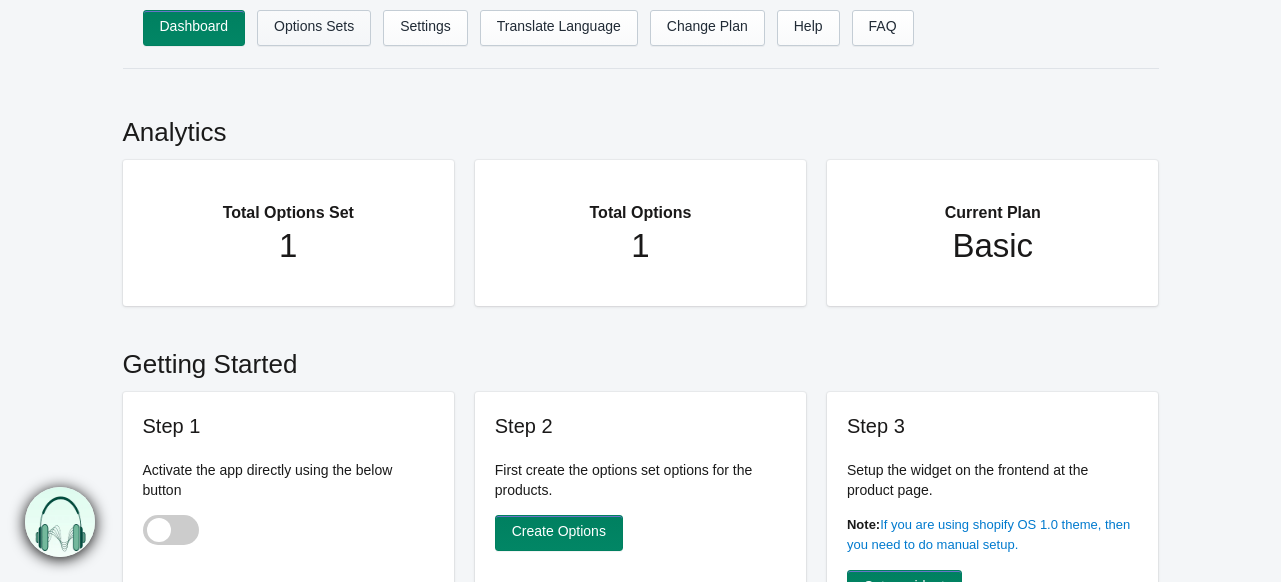 scroll, scrollTop: 0, scrollLeft: 0, axis: both 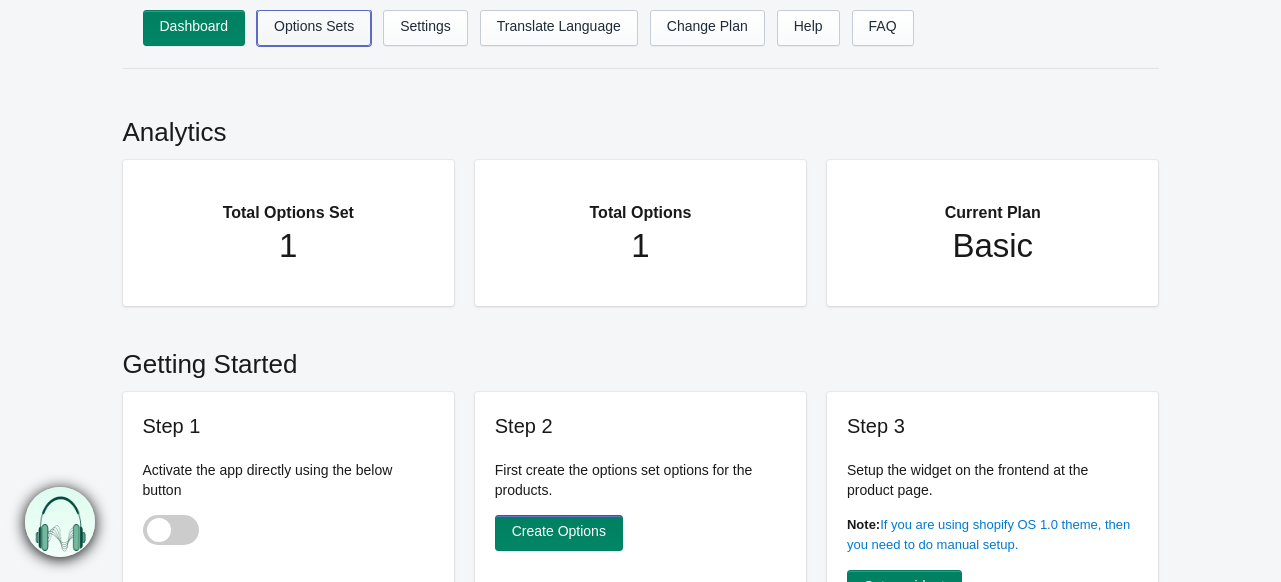 click on "Options Sets" at bounding box center (314, 28) 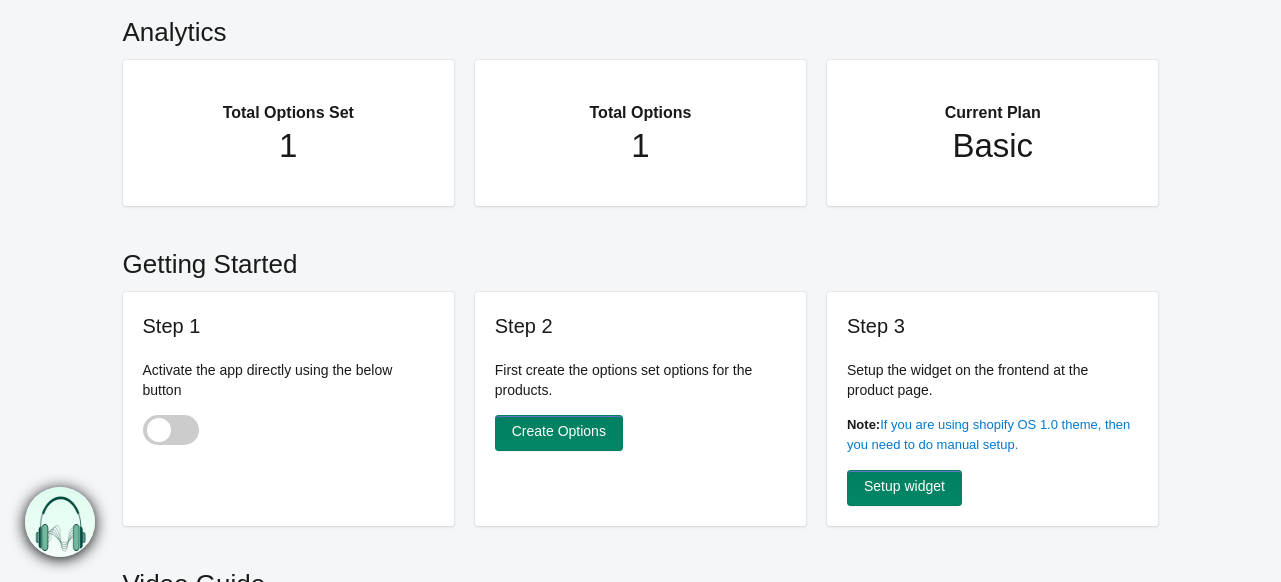 scroll, scrollTop: 102, scrollLeft: 0, axis: vertical 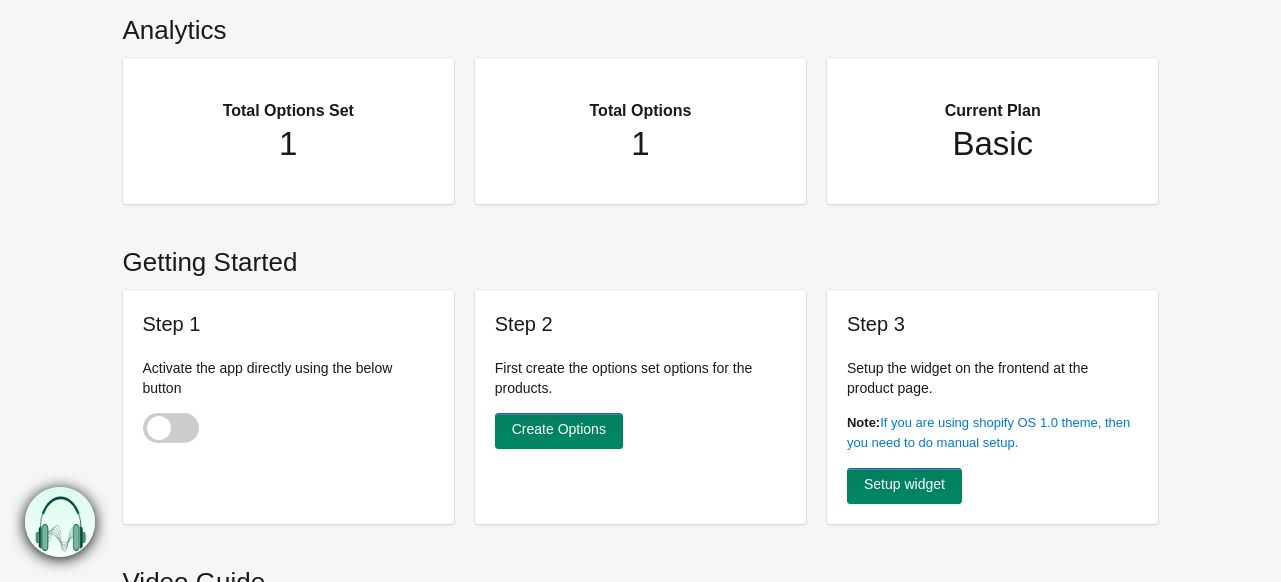 click at bounding box center (171, 428) 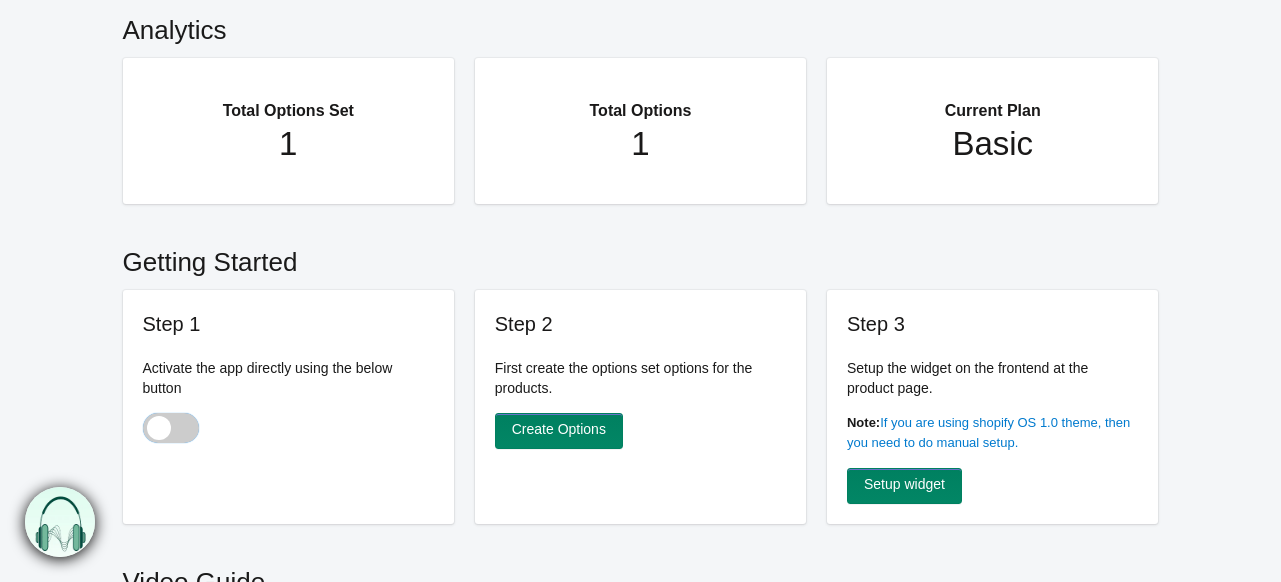 click at bounding box center (144, 430) 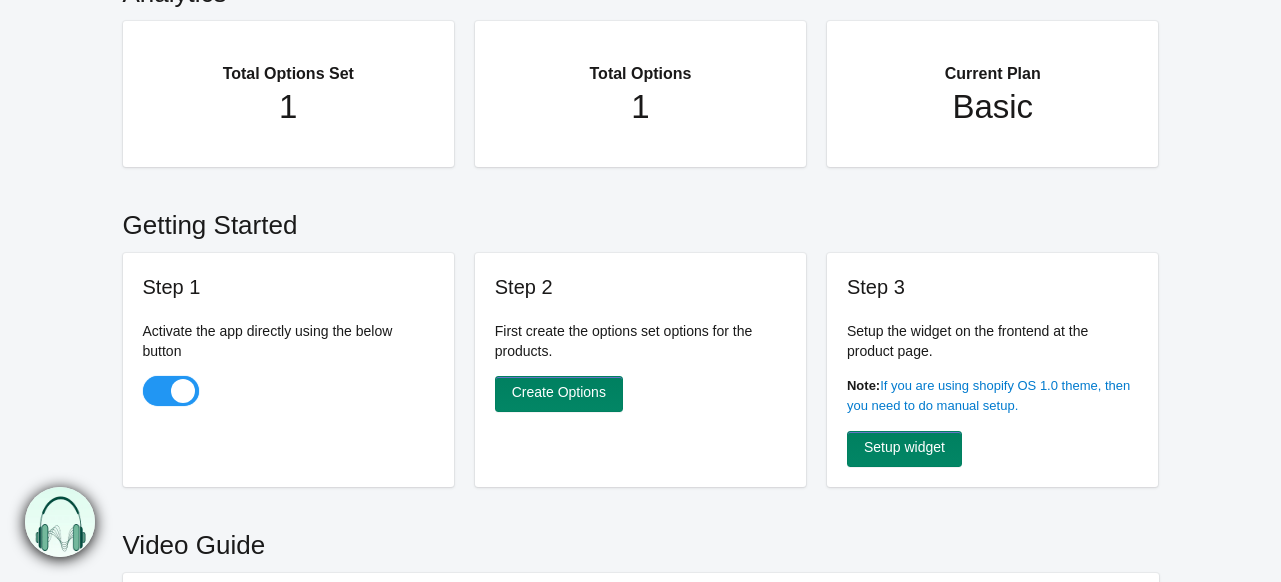 scroll, scrollTop: 142, scrollLeft: 0, axis: vertical 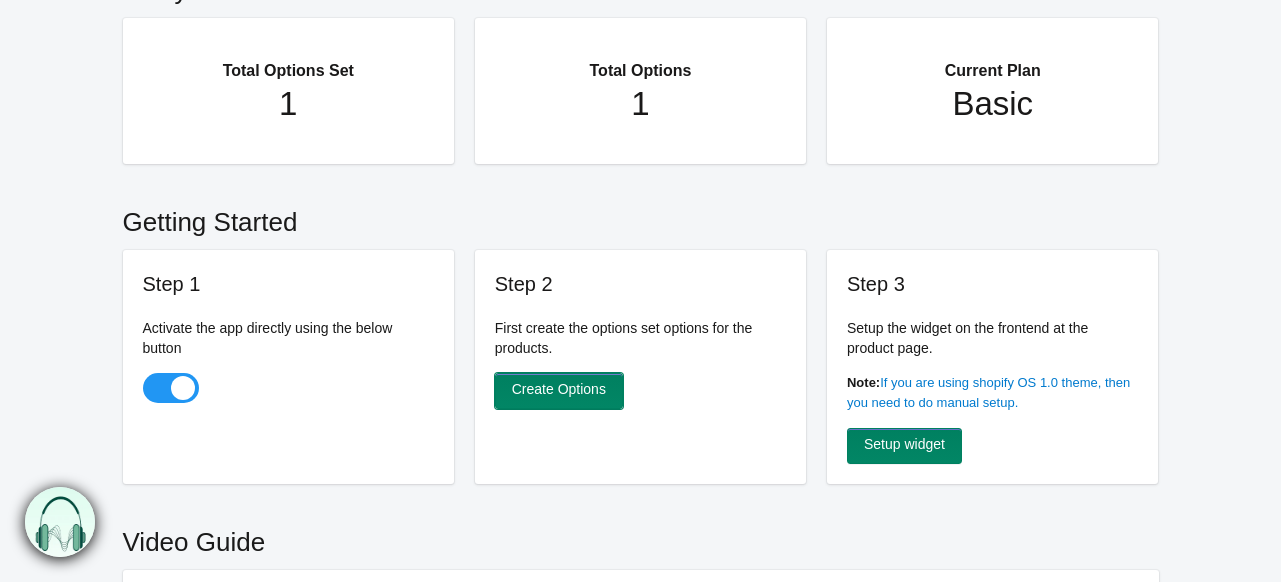 click on "Create Options" at bounding box center [559, 391] 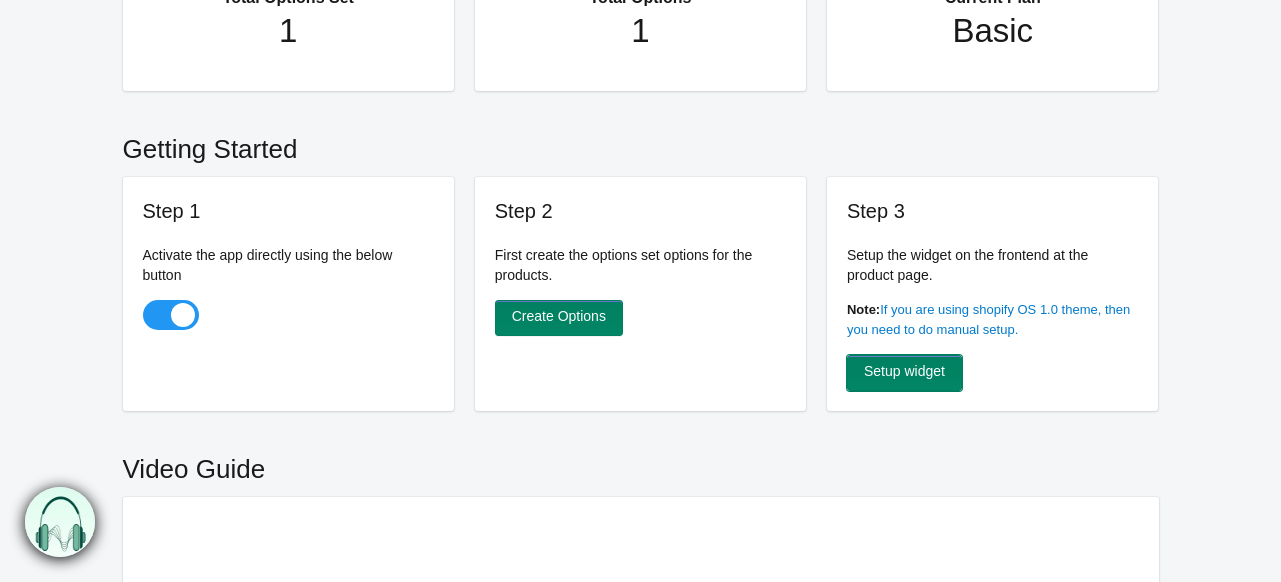 click on "Setup widget" at bounding box center [904, 373] 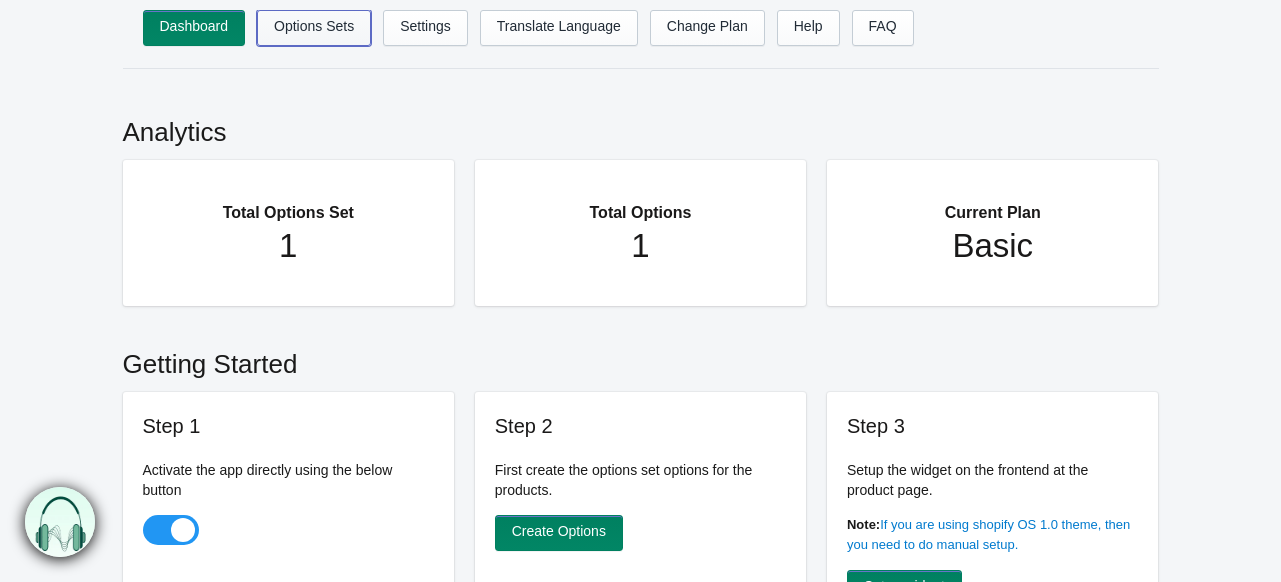 click on "Options Sets" at bounding box center (314, 28) 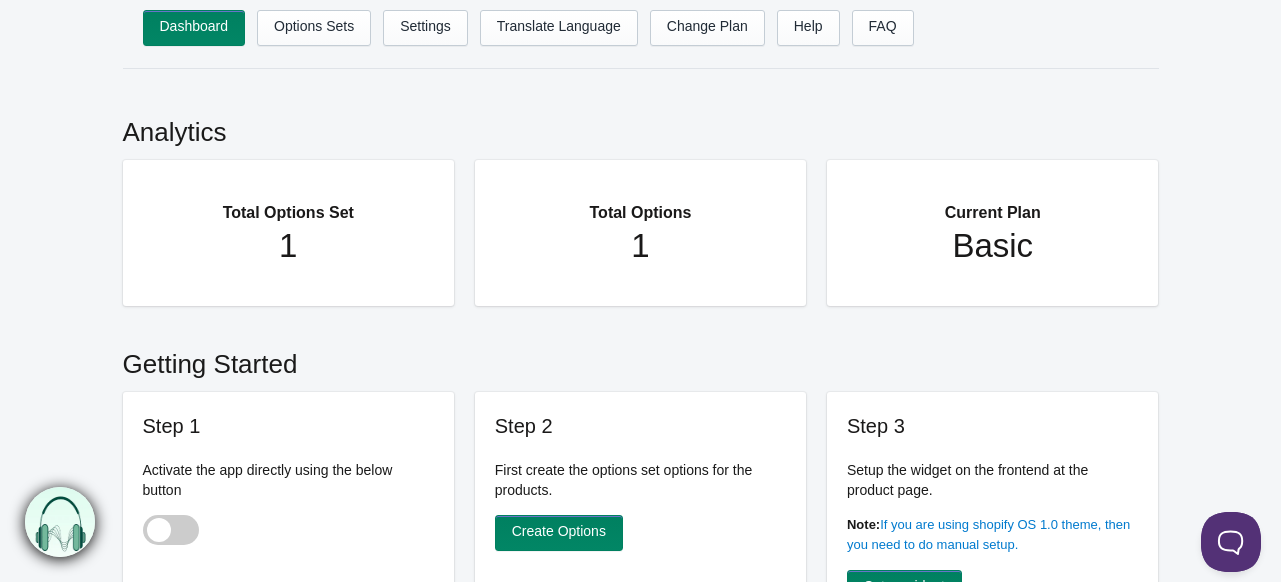 scroll, scrollTop: 0, scrollLeft: 0, axis: both 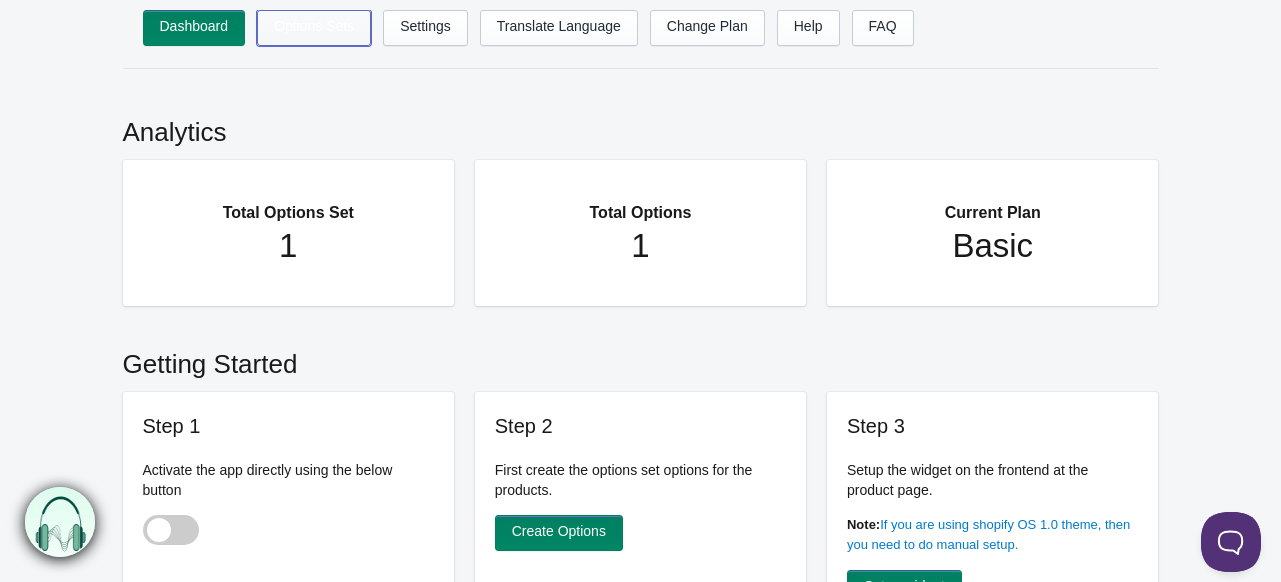 click on "Options Sets" at bounding box center [314, 28] 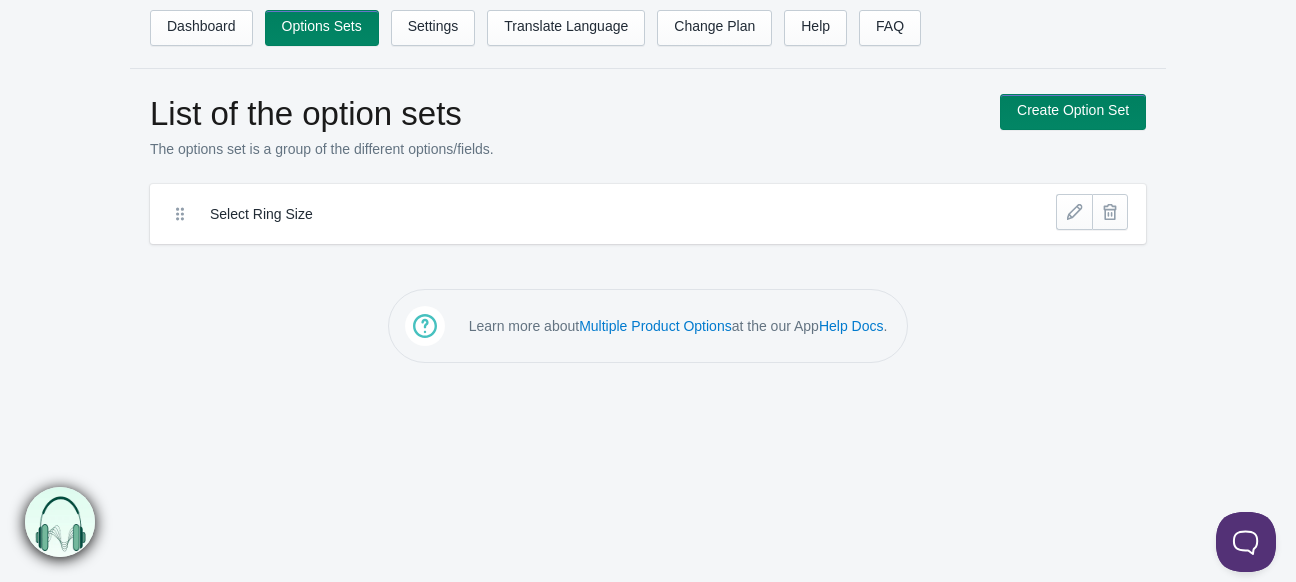 scroll, scrollTop: 0, scrollLeft: 0, axis: both 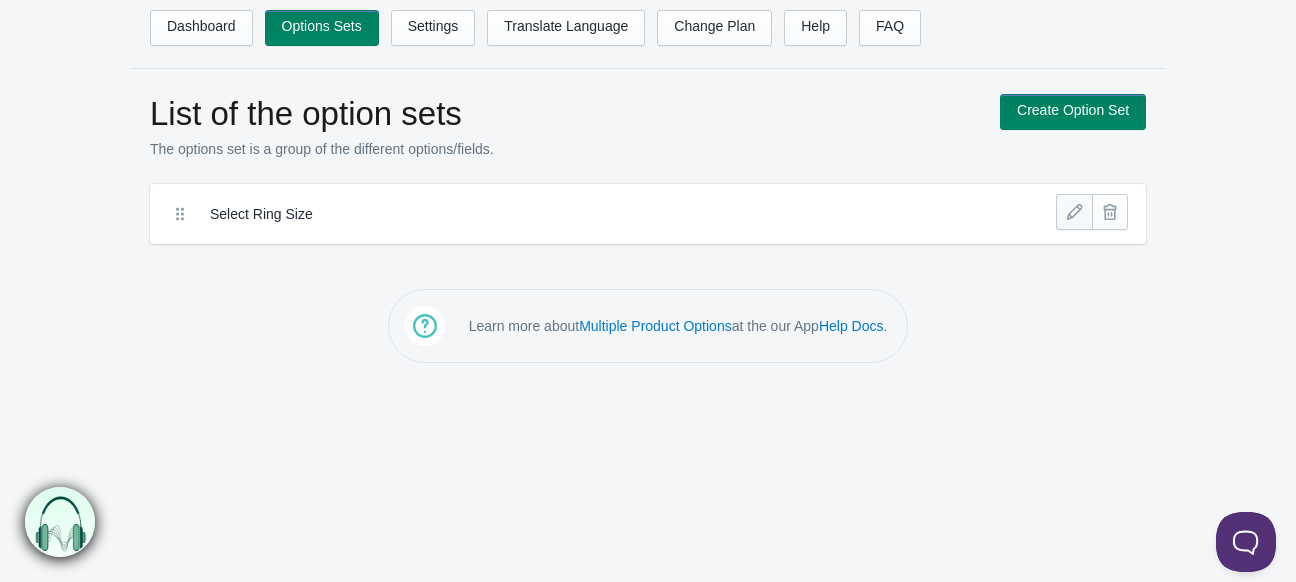 click at bounding box center (1074, 212) 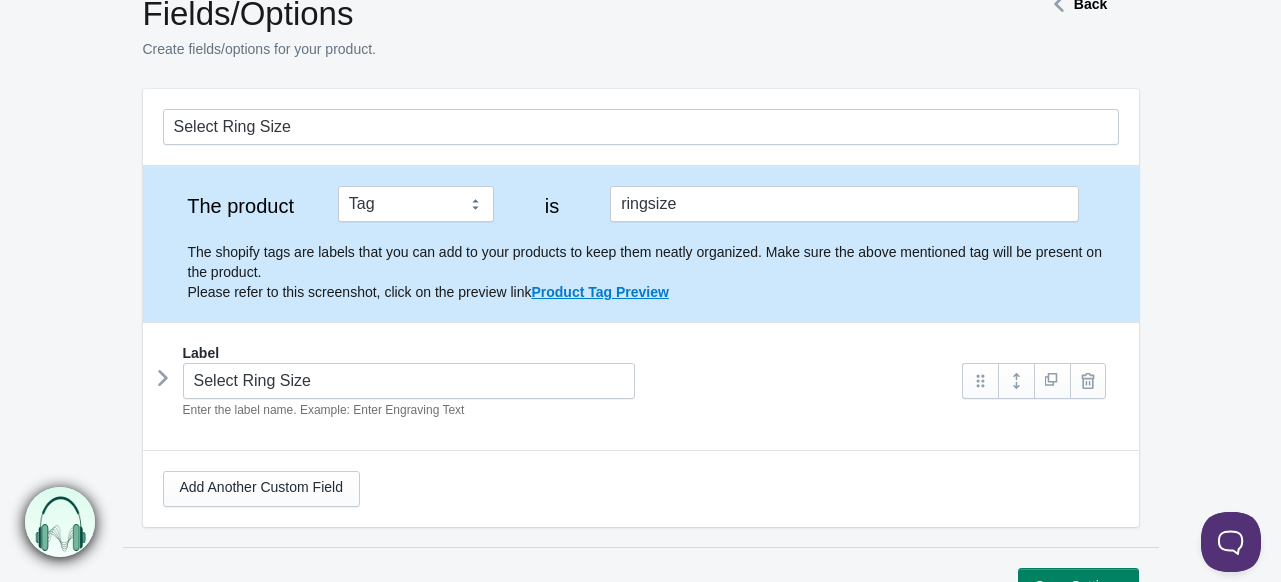 scroll, scrollTop: 102, scrollLeft: 0, axis: vertical 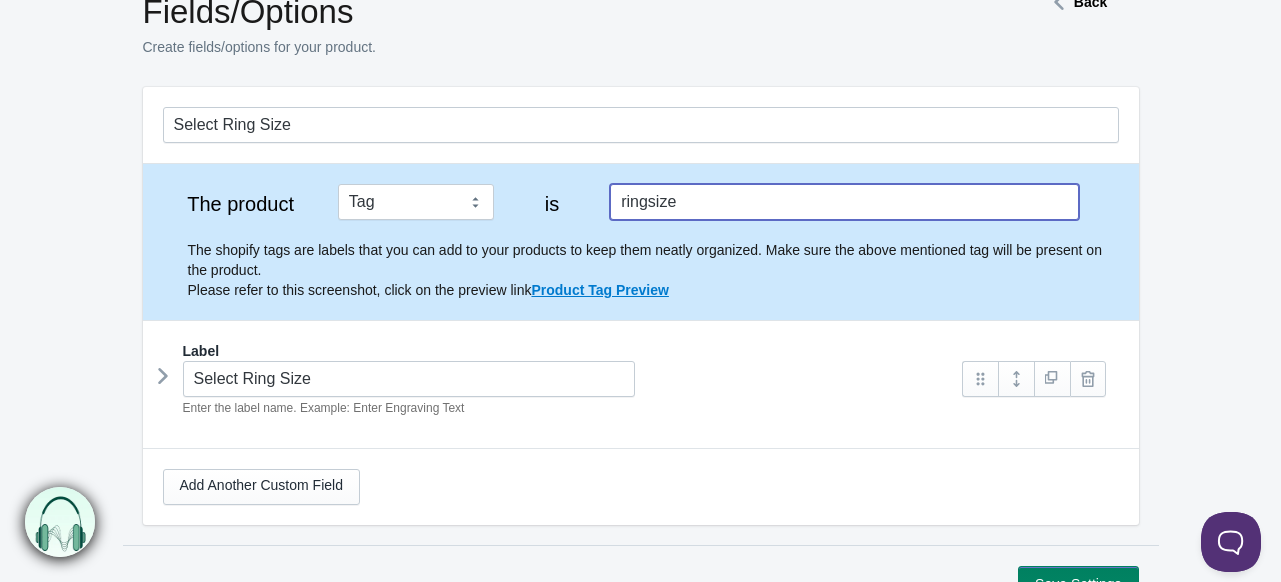click on "ringsize" at bounding box center (844, 202) 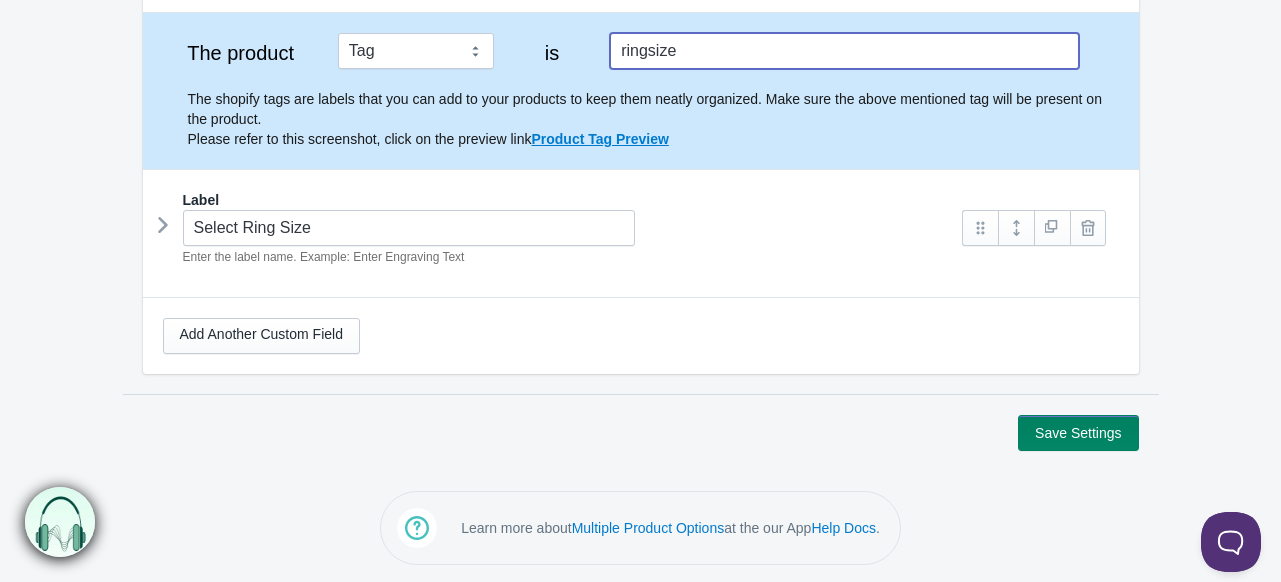 click at bounding box center (163, 225) 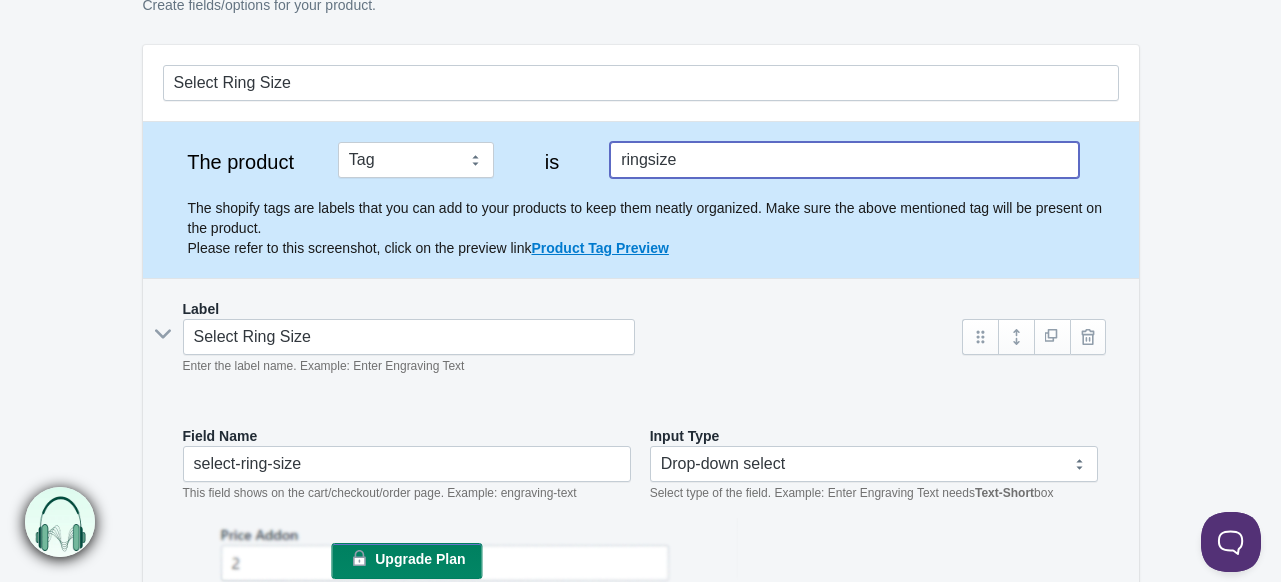 scroll, scrollTop: 0, scrollLeft: 0, axis: both 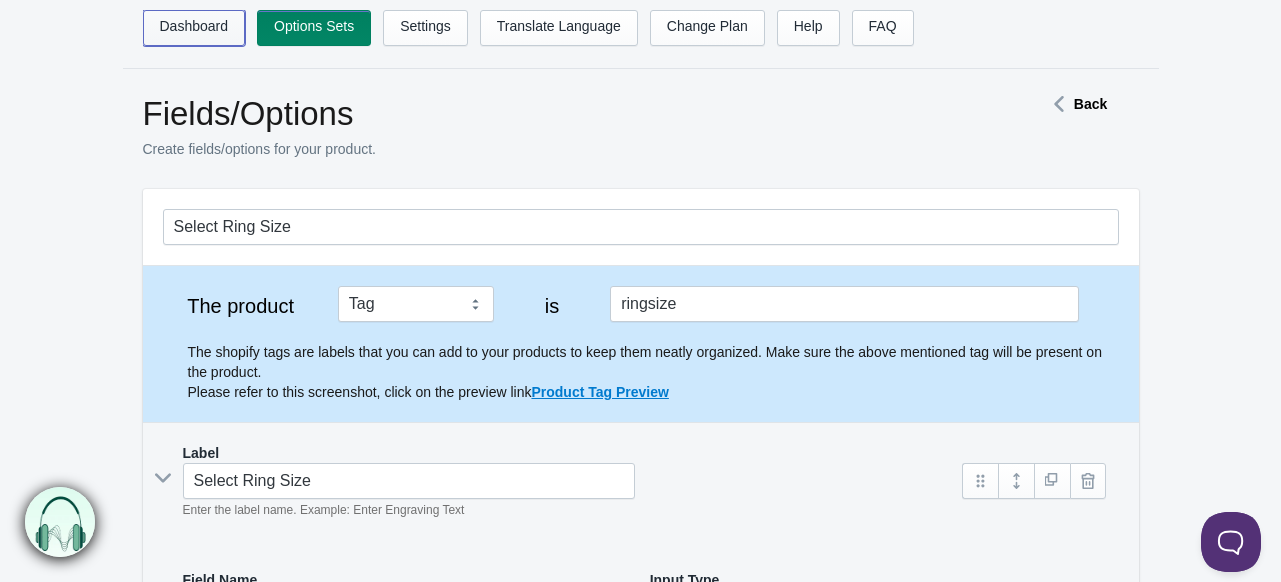 click on "Dashboard" at bounding box center [194, 28] 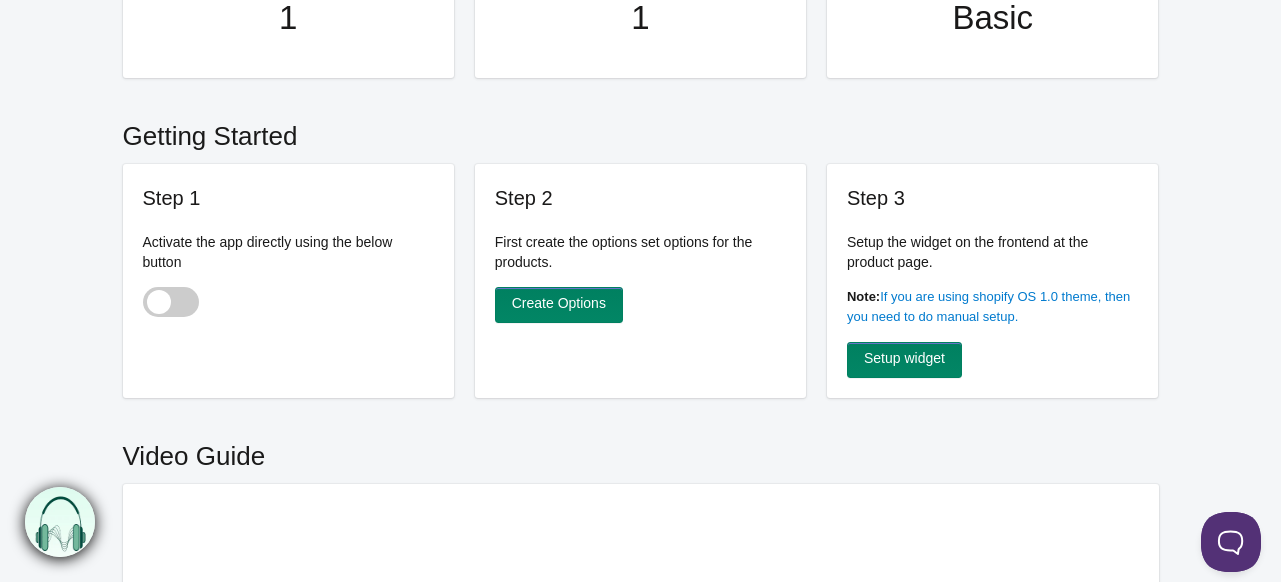 scroll, scrollTop: 248, scrollLeft: 0, axis: vertical 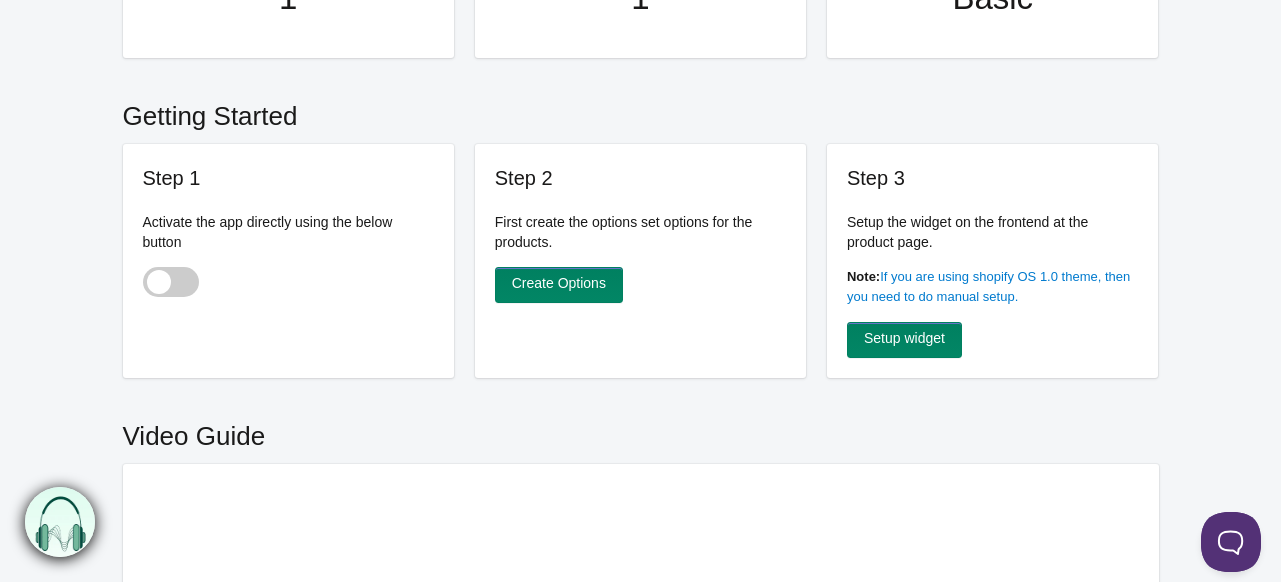click on "Step 1
Activate the app directly using the below button" at bounding box center (289, -15) 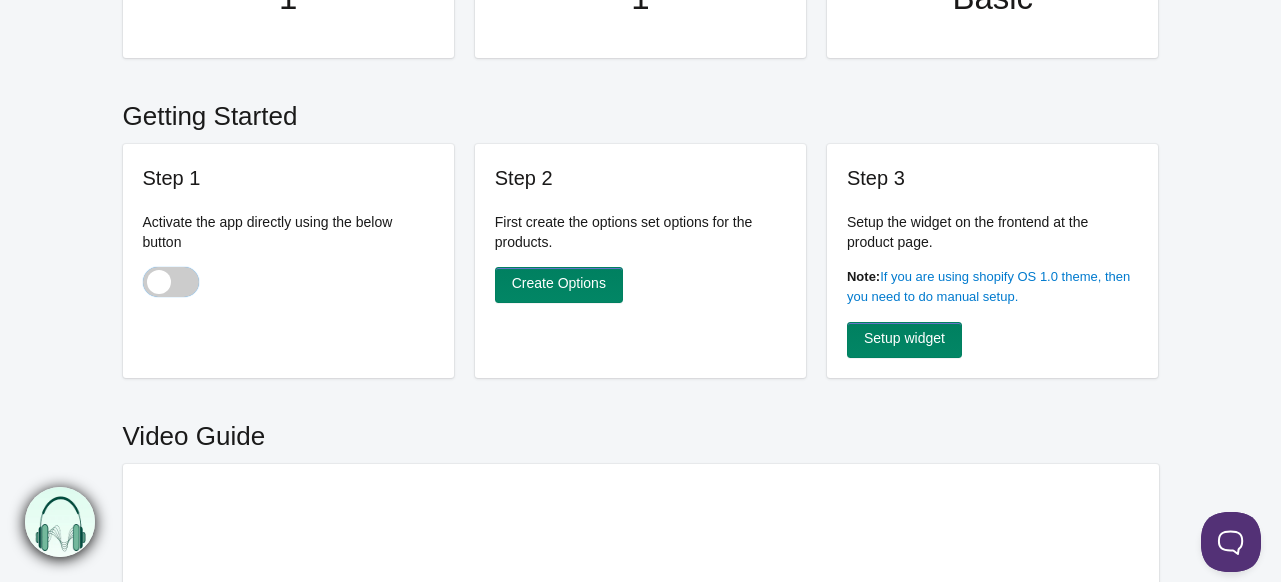 click at bounding box center (144, 284) 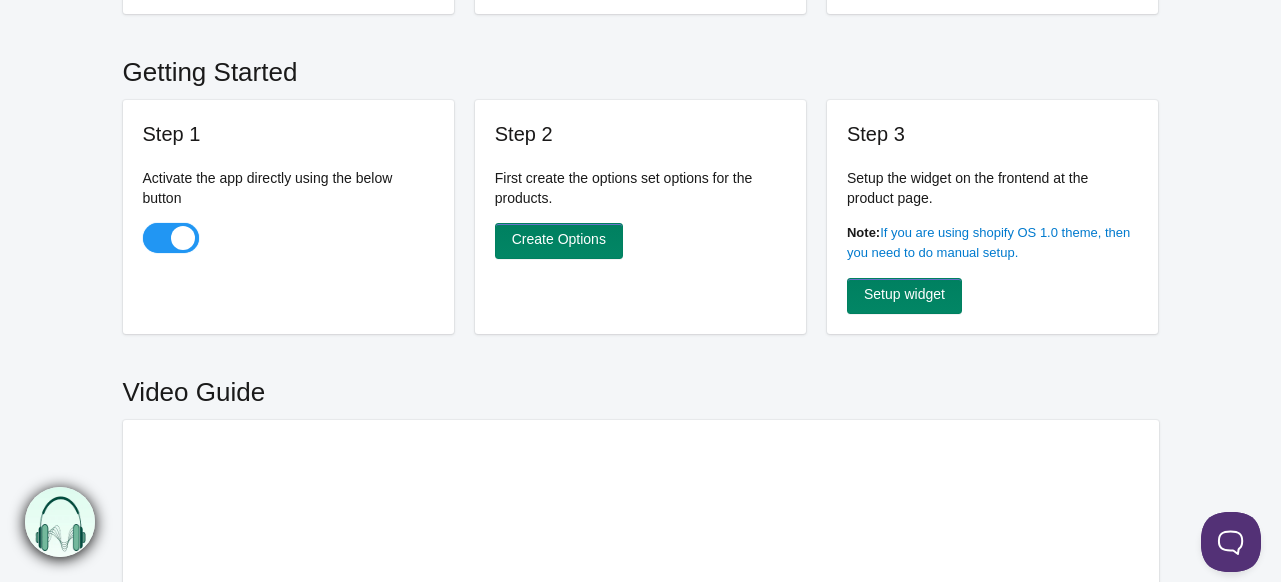 scroll, scrollTop: 0, scrollLeft: 0, axis: both 